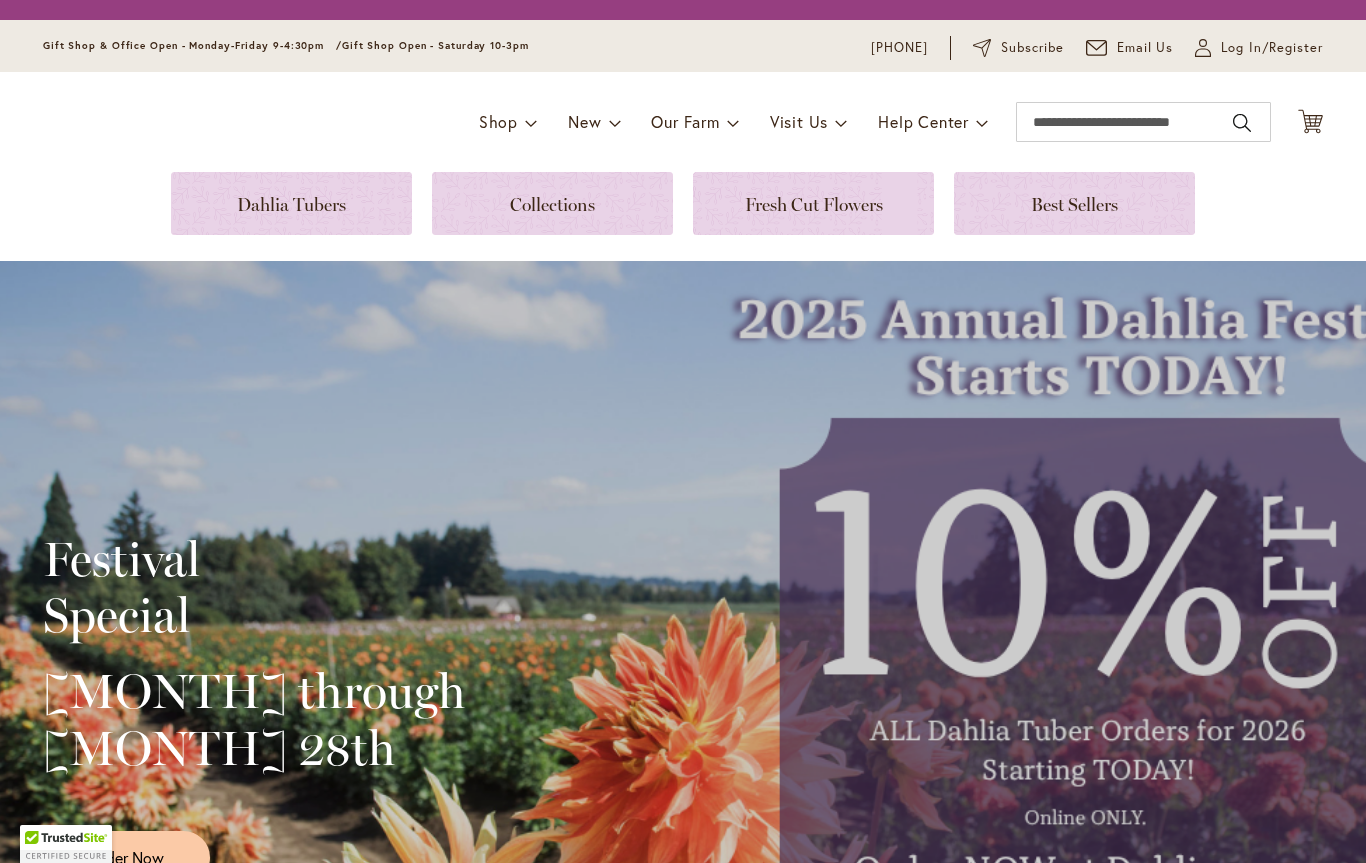 scroll, scrollTop: 0, scrollLeft: 0, axis: both 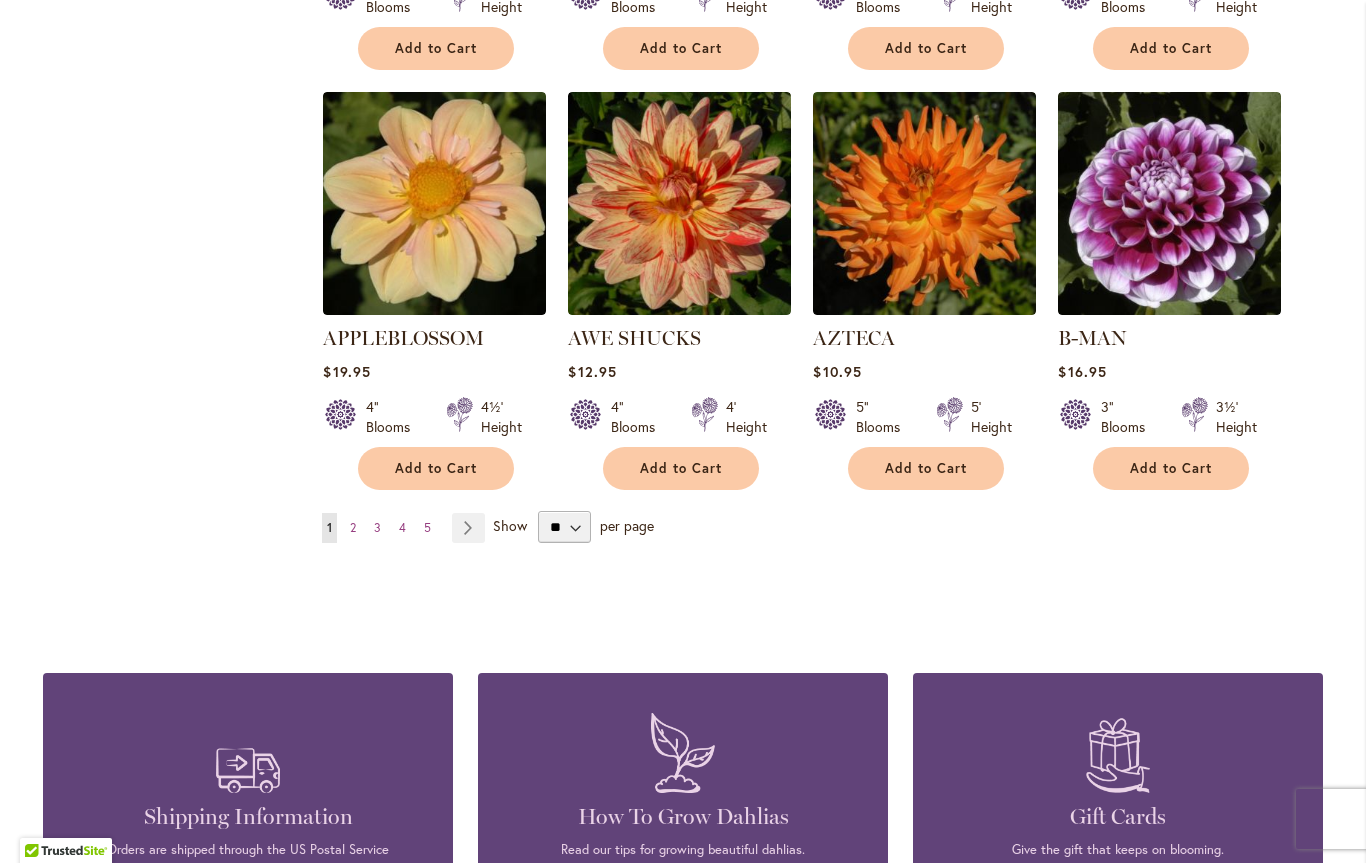 click on "per page" at bounding box center (627, 525) 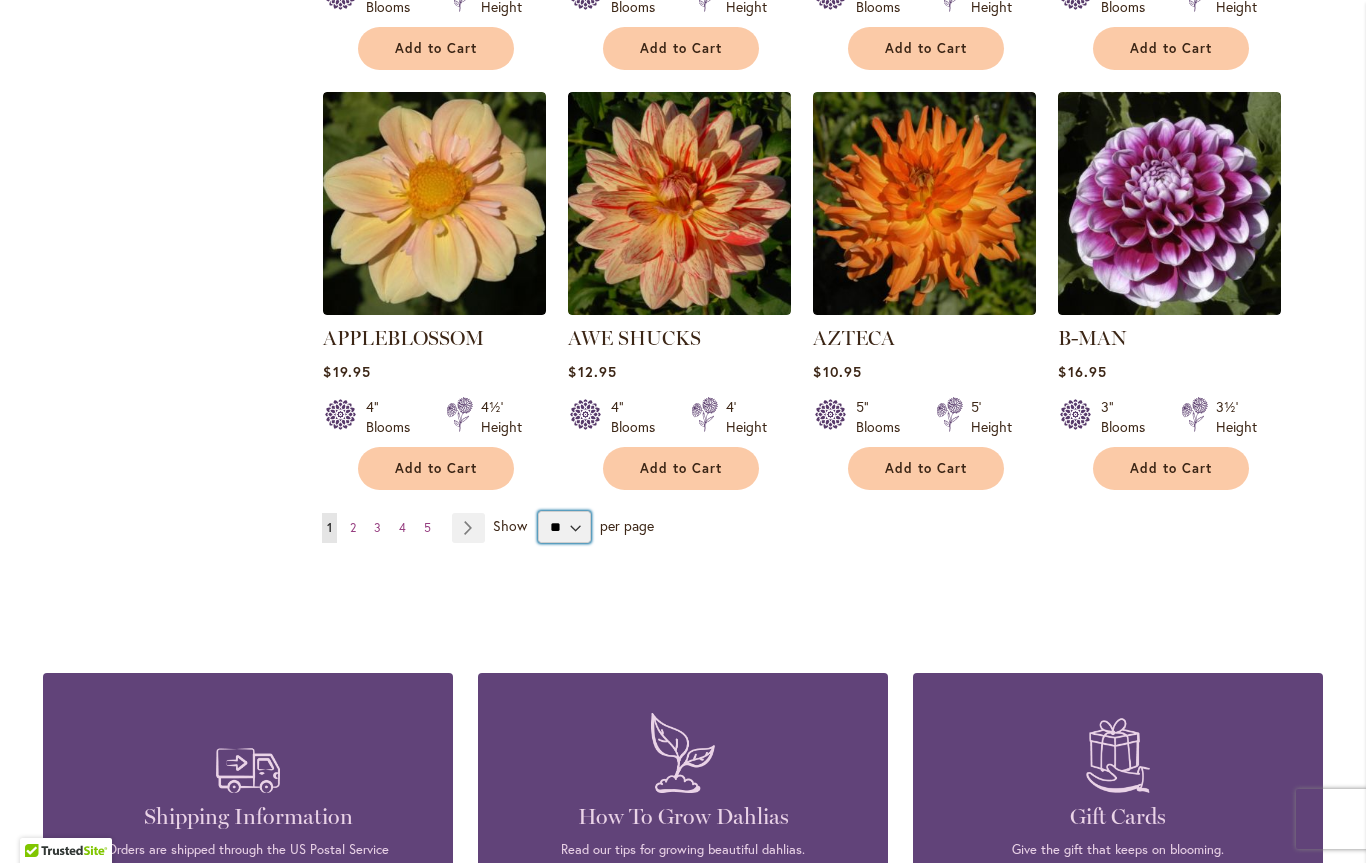 click on "**
**
**
**" at bounding box center (564, 527) 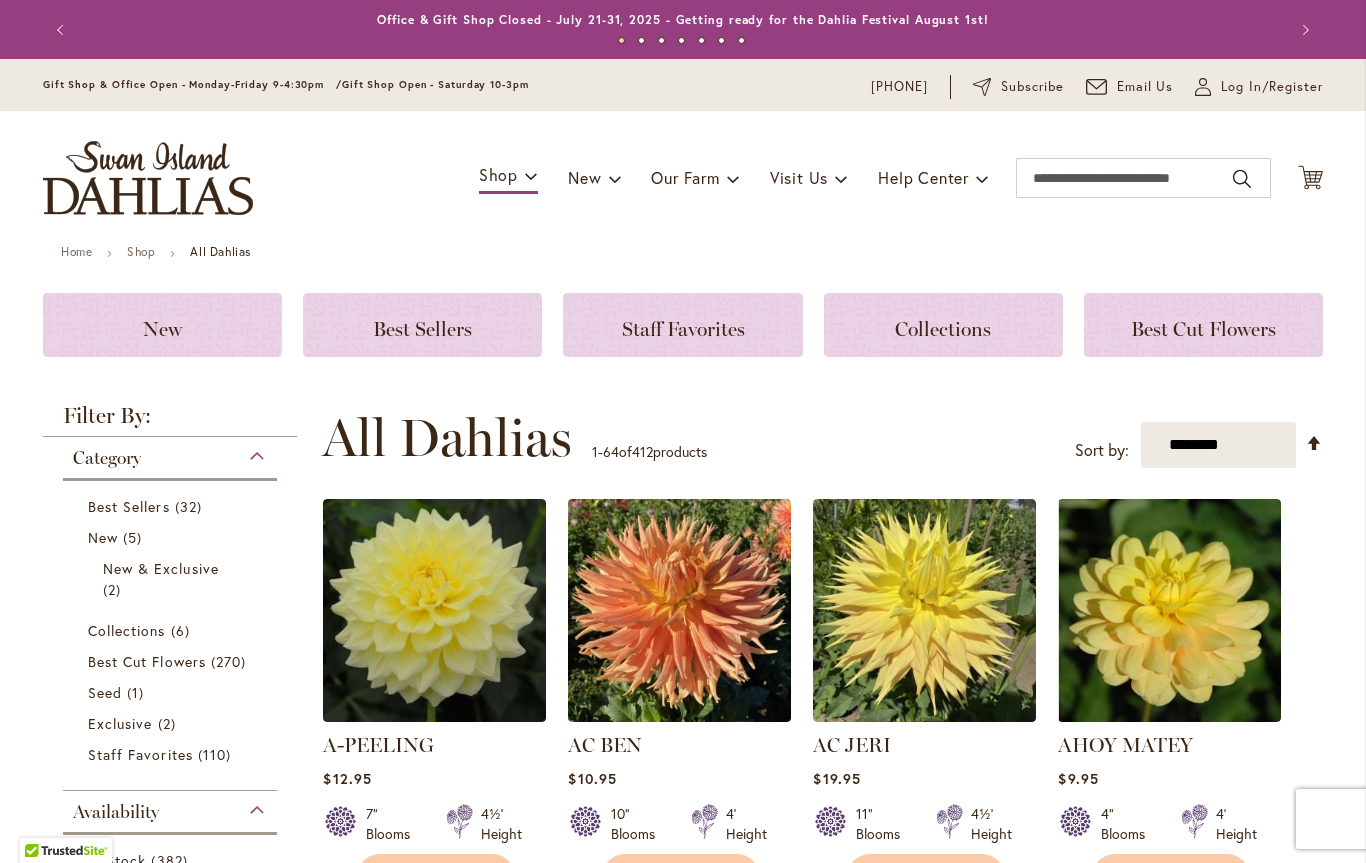 scroll, scrollTop: 0, scrollLeft: 0, axis: both 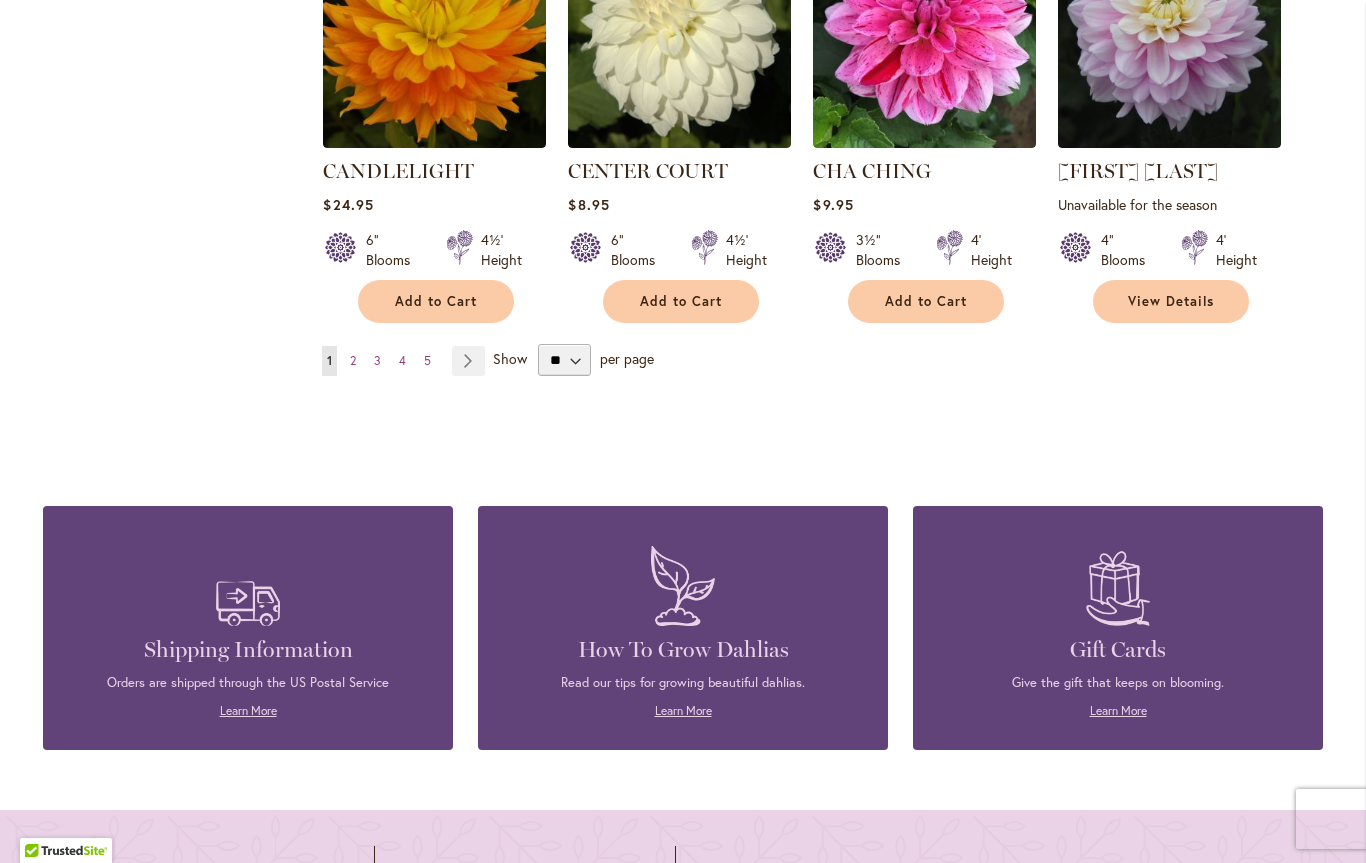 click on "2" at bounding box center [353, 360] 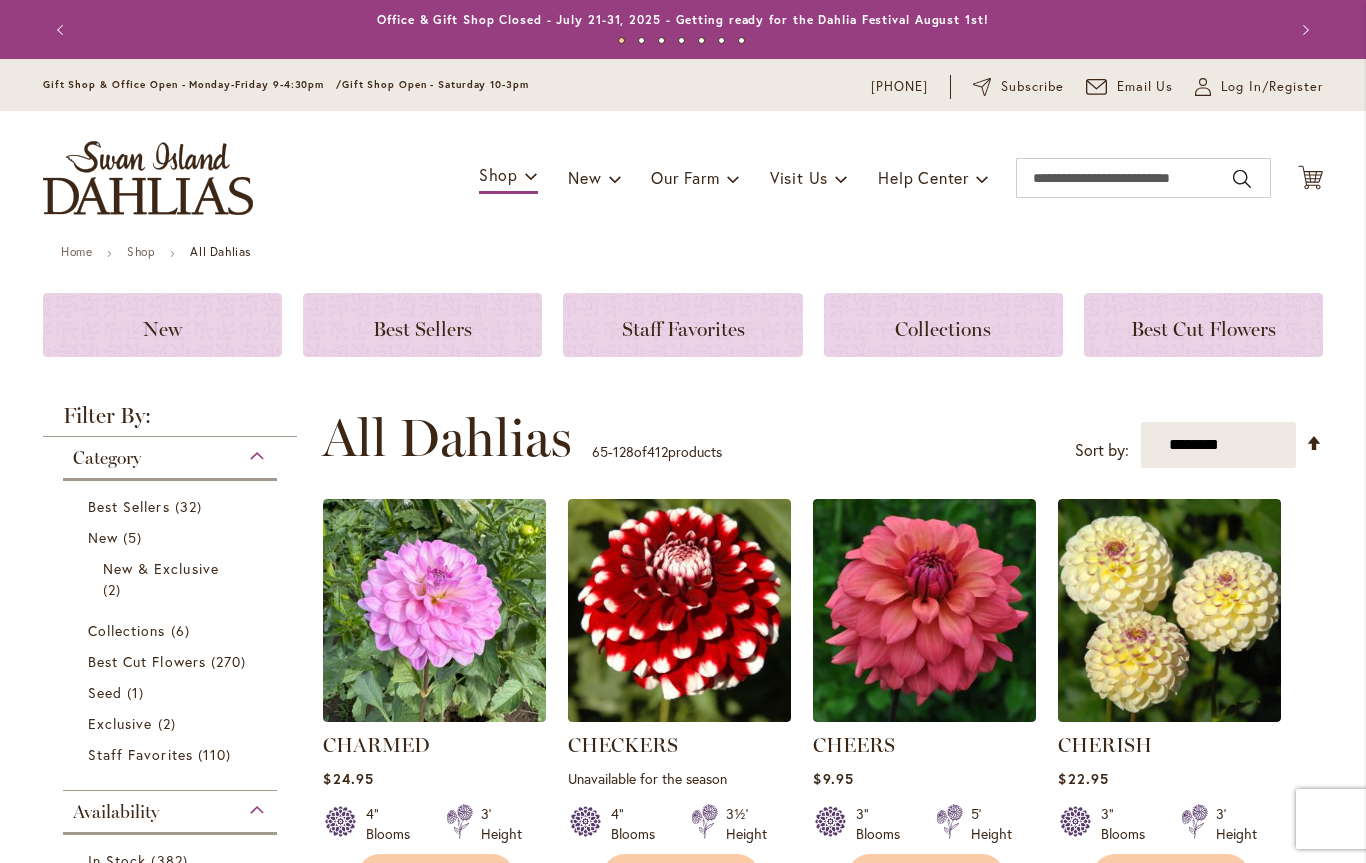 scroll, scrollTop: 0, scrollLeft: 0, axis: both 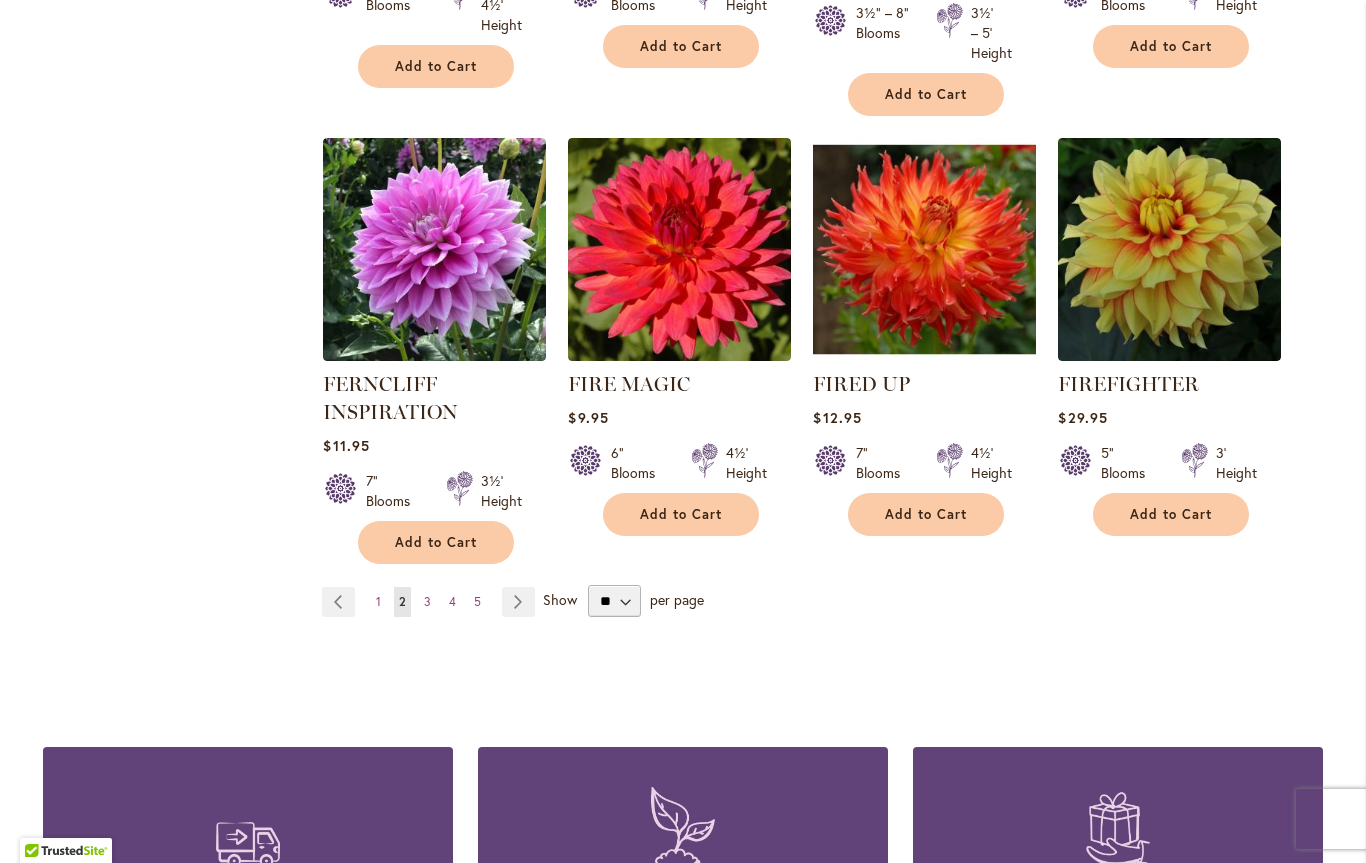 click on "Page
3" at bounding box center (427, 602) 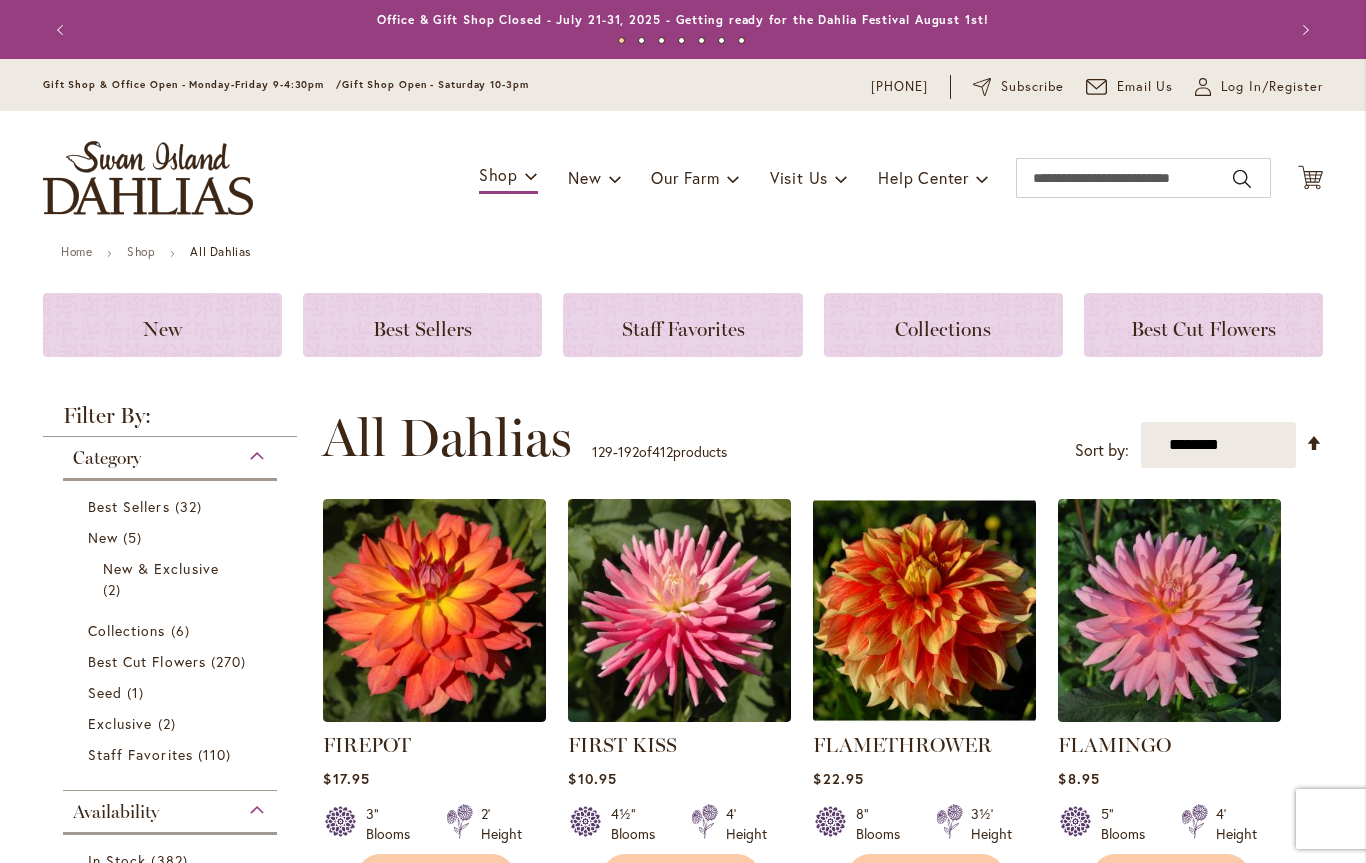 scroll, scrollTop: 0, scrollLeft: 0, axis: both 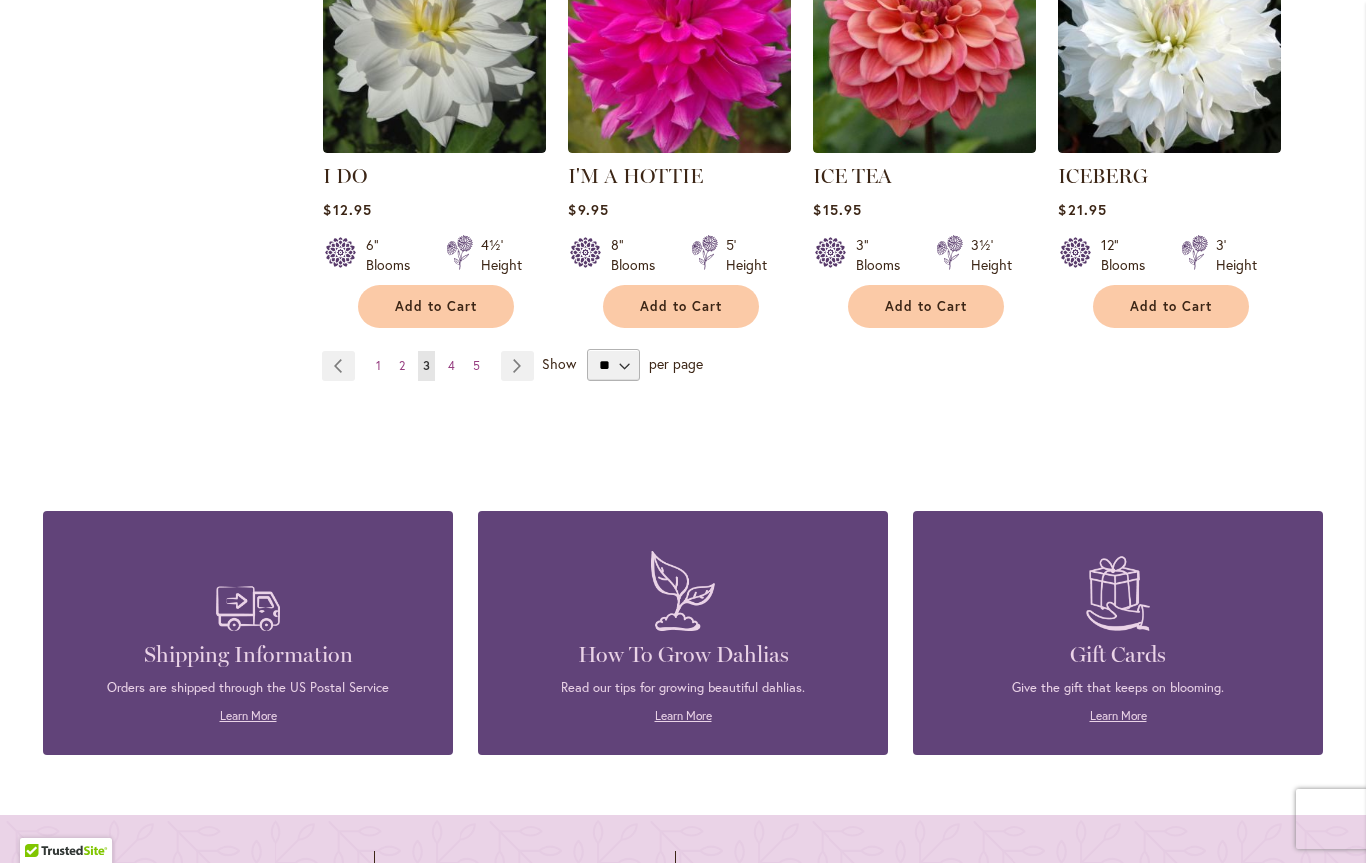 click on "4" at bounding box center (451, 365) 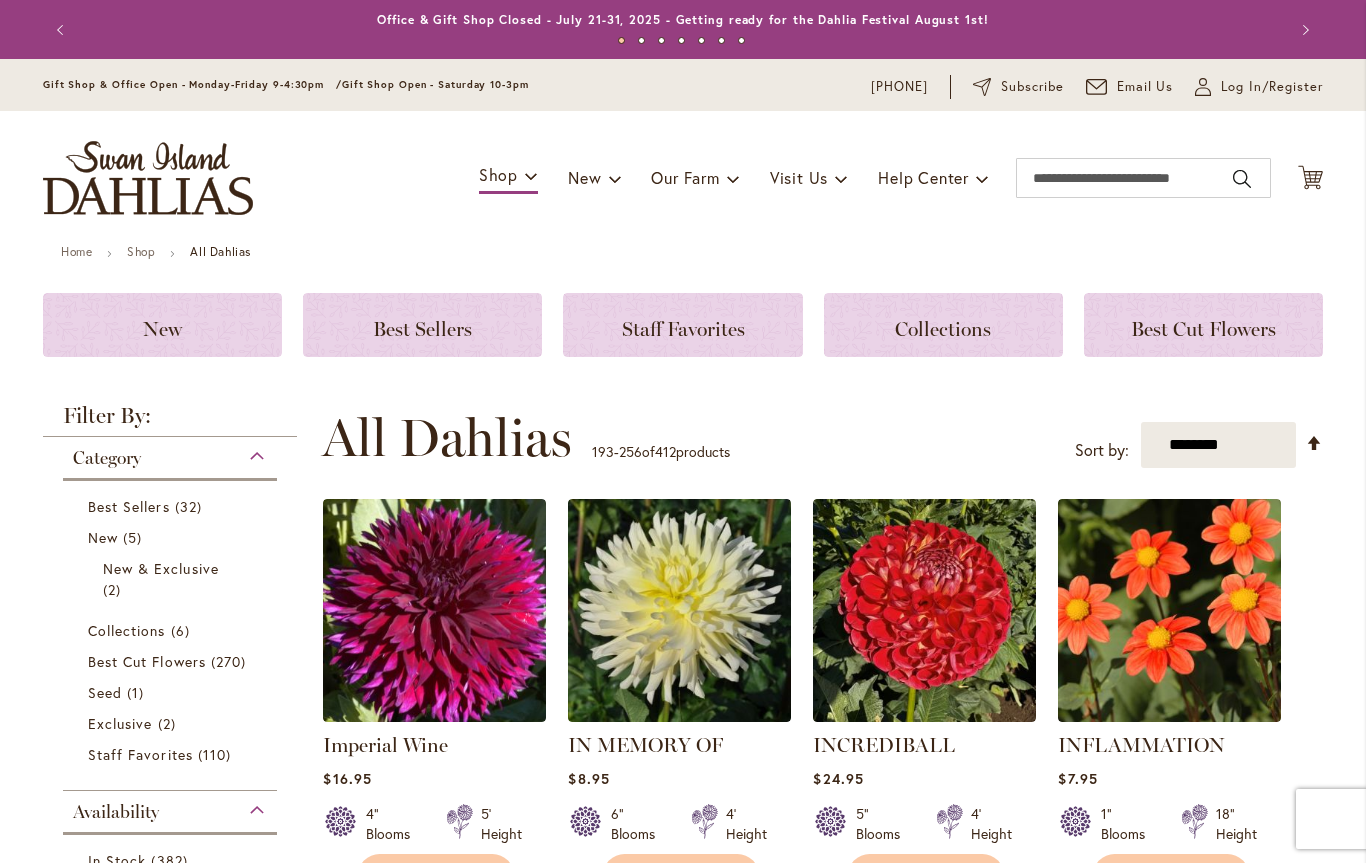 scroll, scrollTop: 0, scrollLeft: 0, axis: both 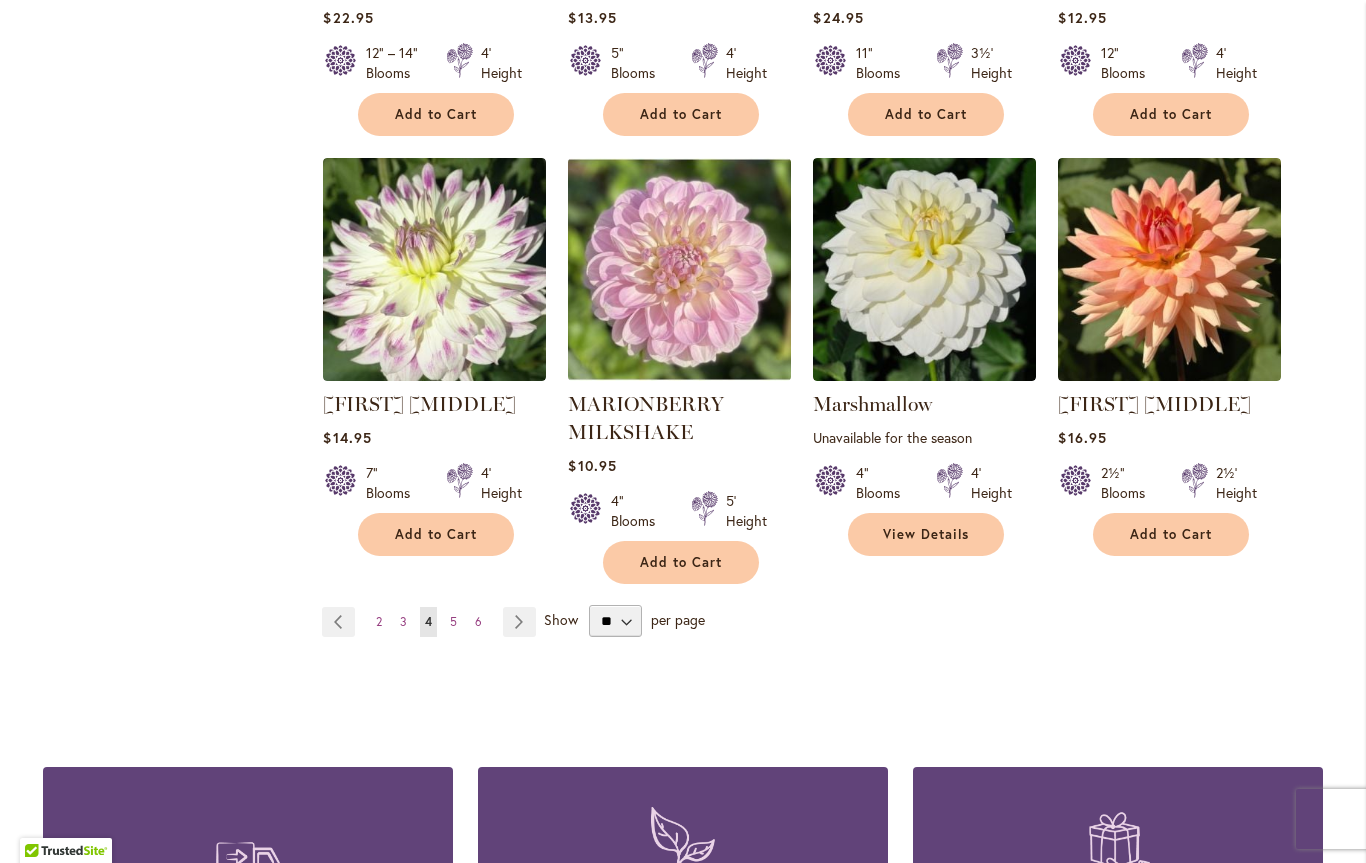 click on "Page
Previous
Page
2
Page
3
You're currently reading page
4
Page
5 Page 6 Page Next" at bounding box center [433, 622] 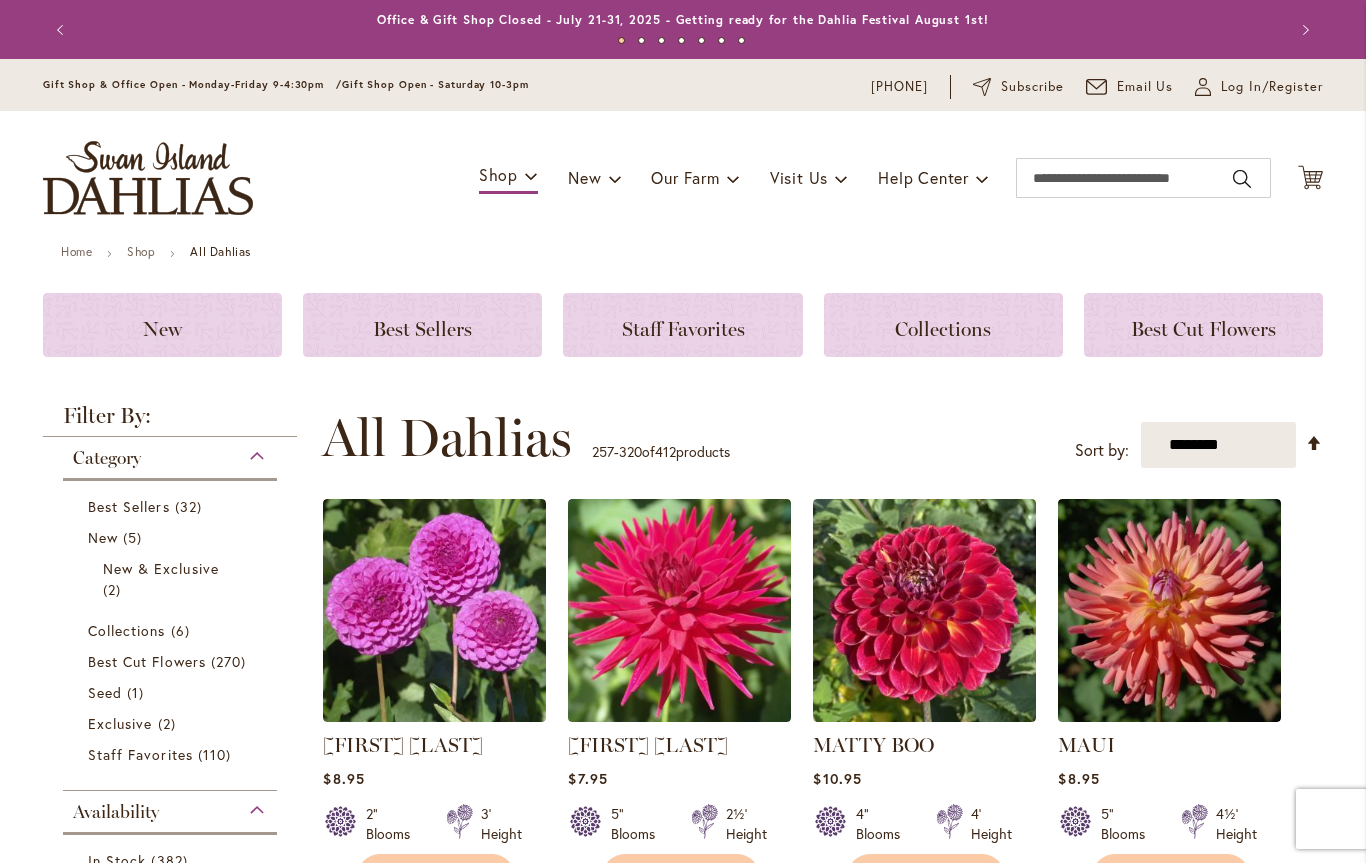 scroll, scrollTop: 0, scrollLeft: 0, axis: both 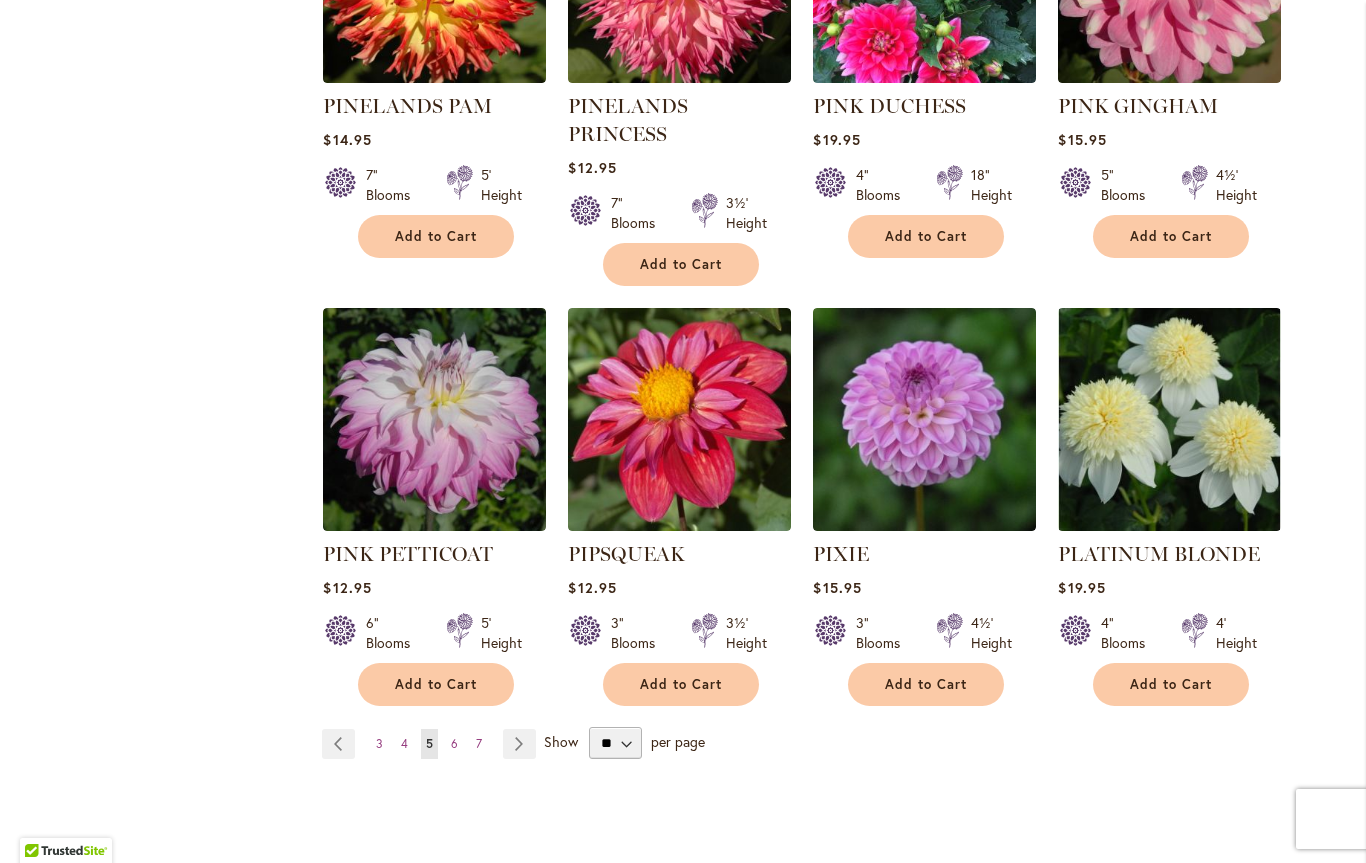 click on "Page
6" at bounding box center [454, 744] 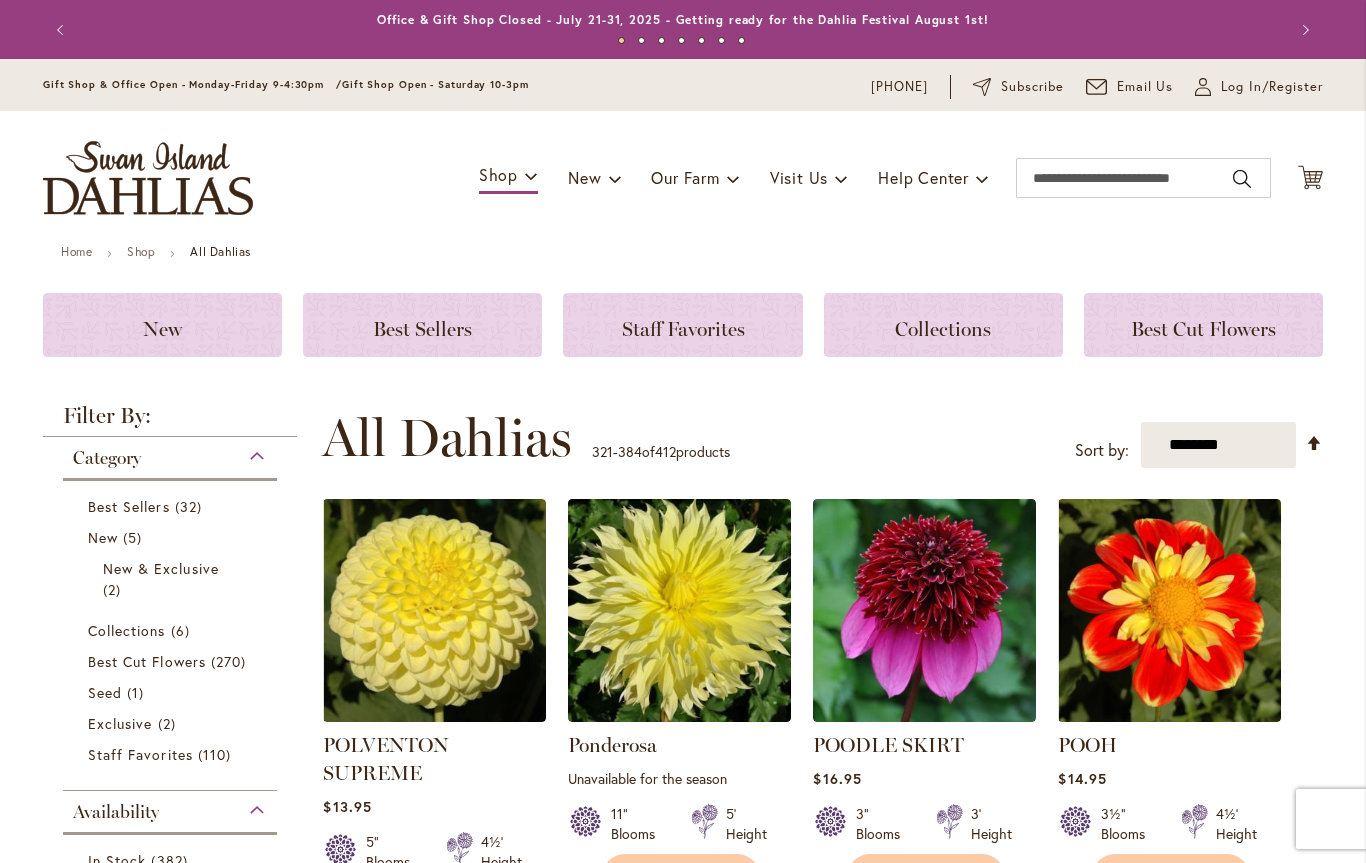 scroll, scrollTop: 0, scrollLeft: 0, axis: both 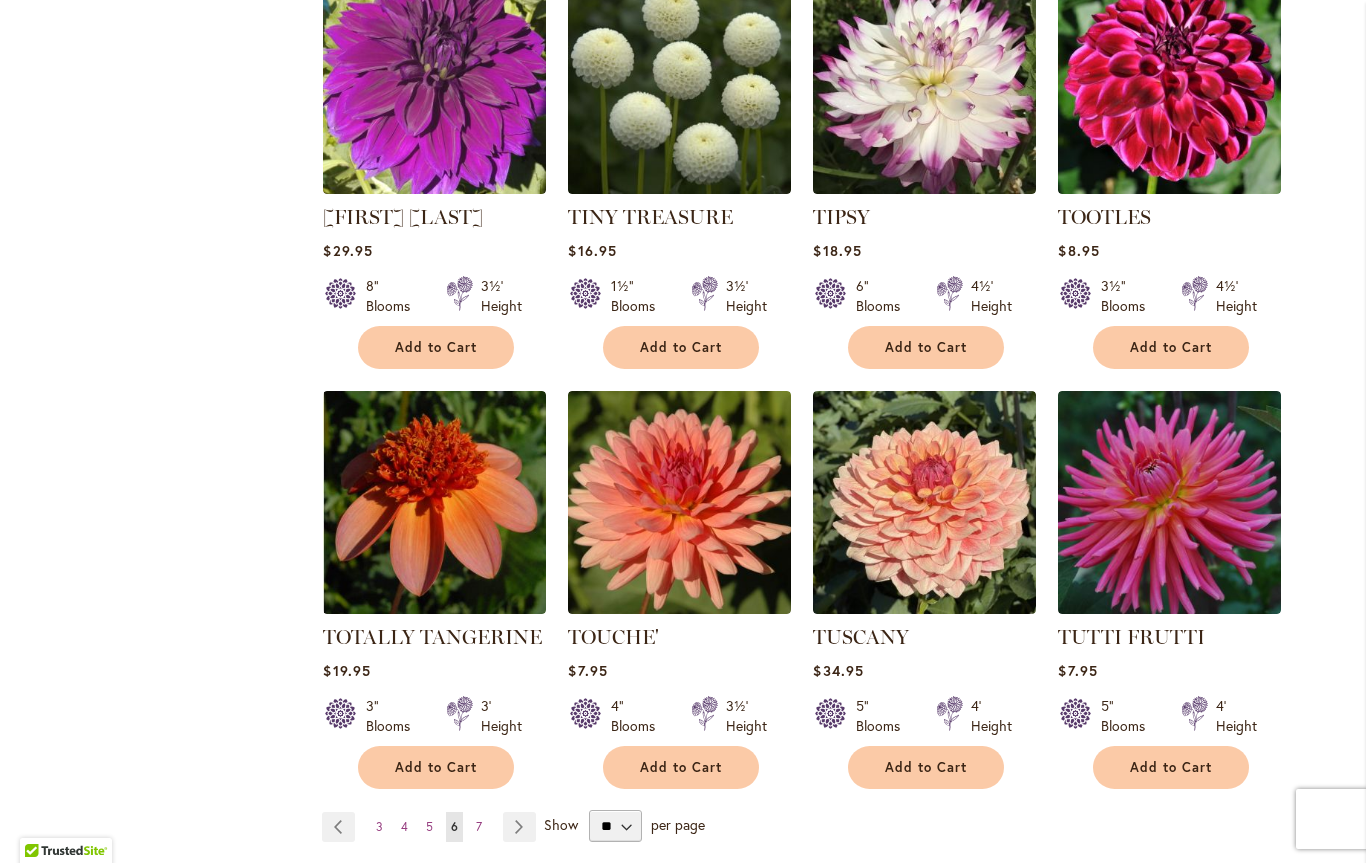 click on "Page
7" at bounding box center (479, 827) 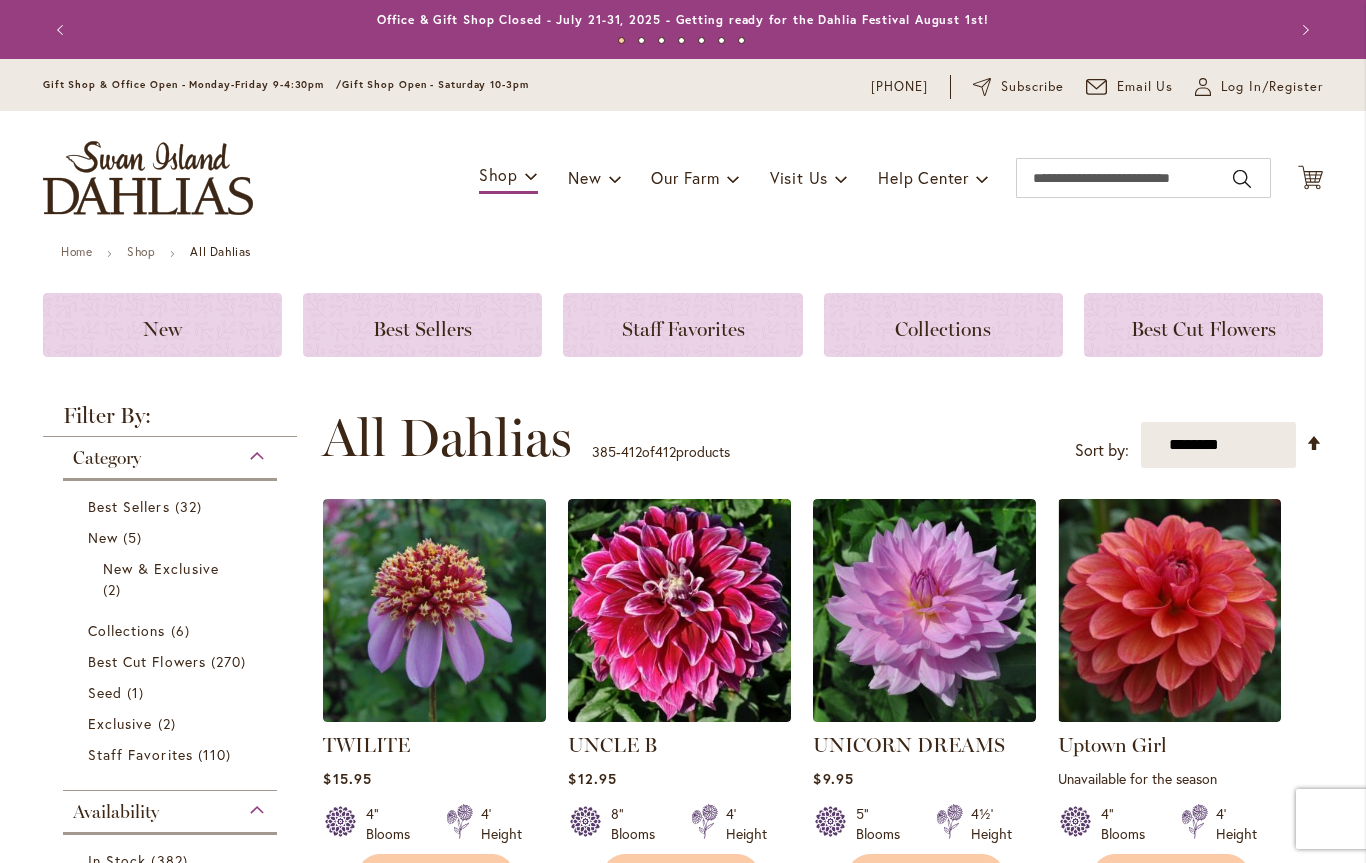 scroll, scrollTop: 0, scrollLeft: 0, axis: both 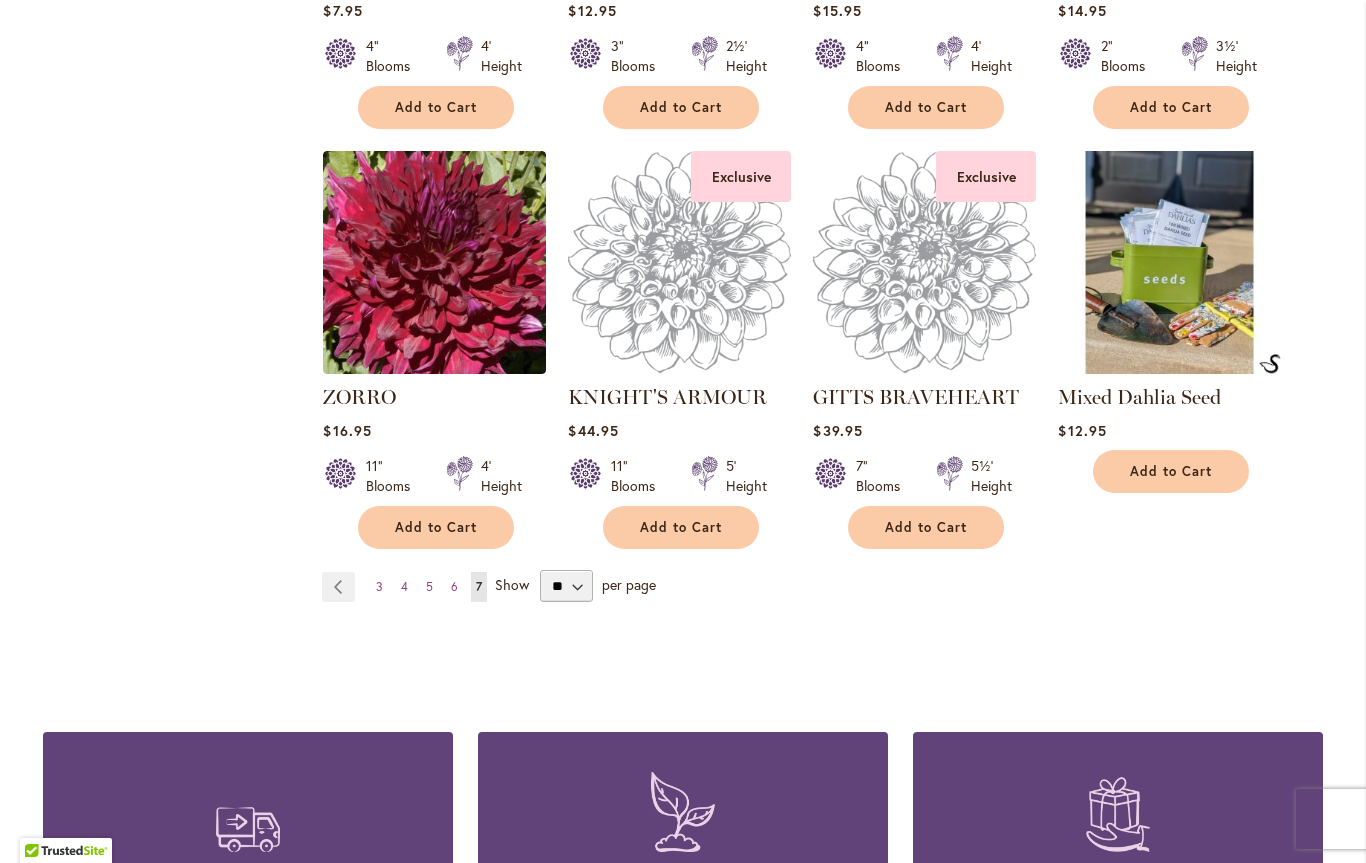 click on "Filter by:
Filter By:
Category
Best Sellers
32
items
New
5
items
New & Exclusive 2 6 1" at bounding box center (683, -896) 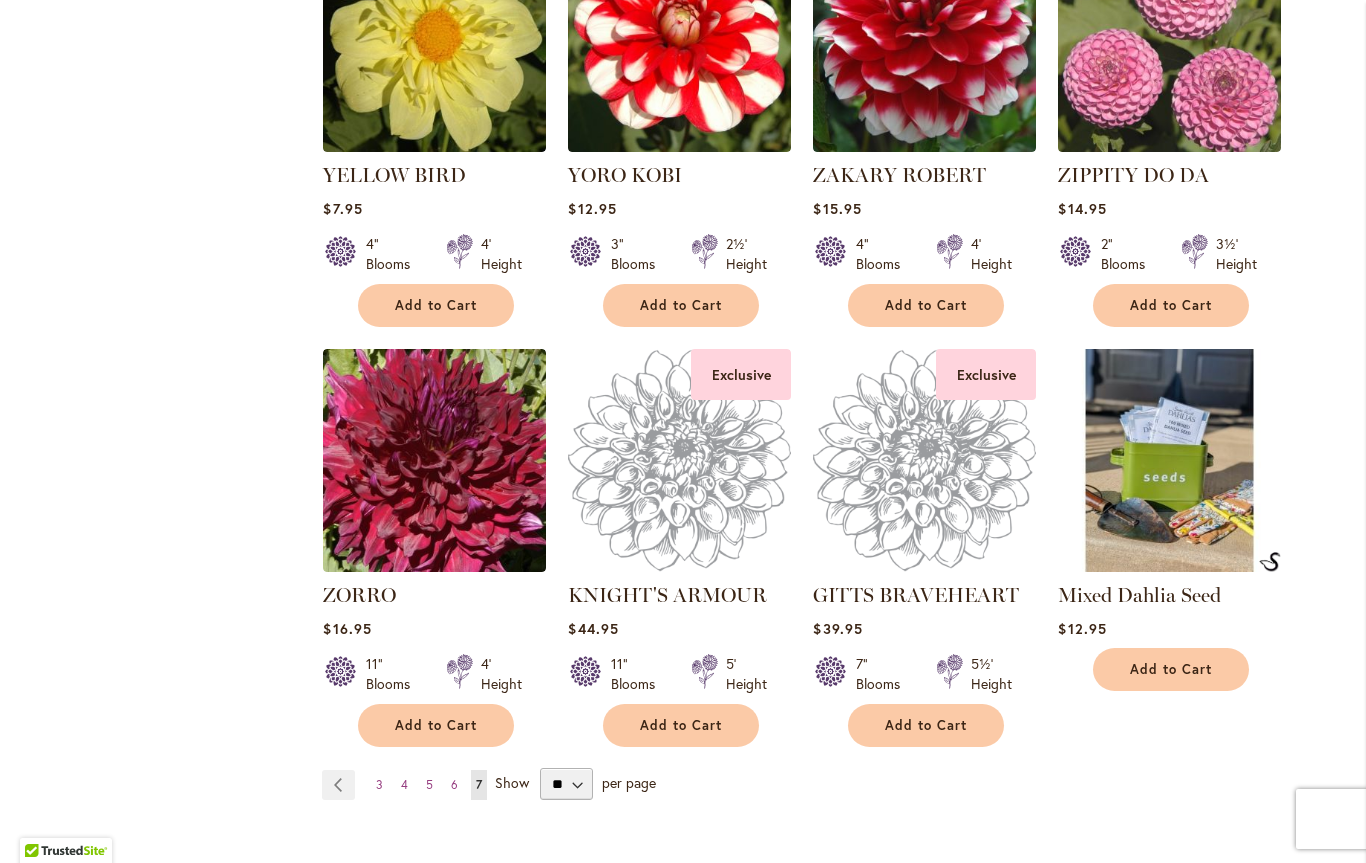 scroll, scrollTop: 2663, scrollLeft: 0, axis: vertical 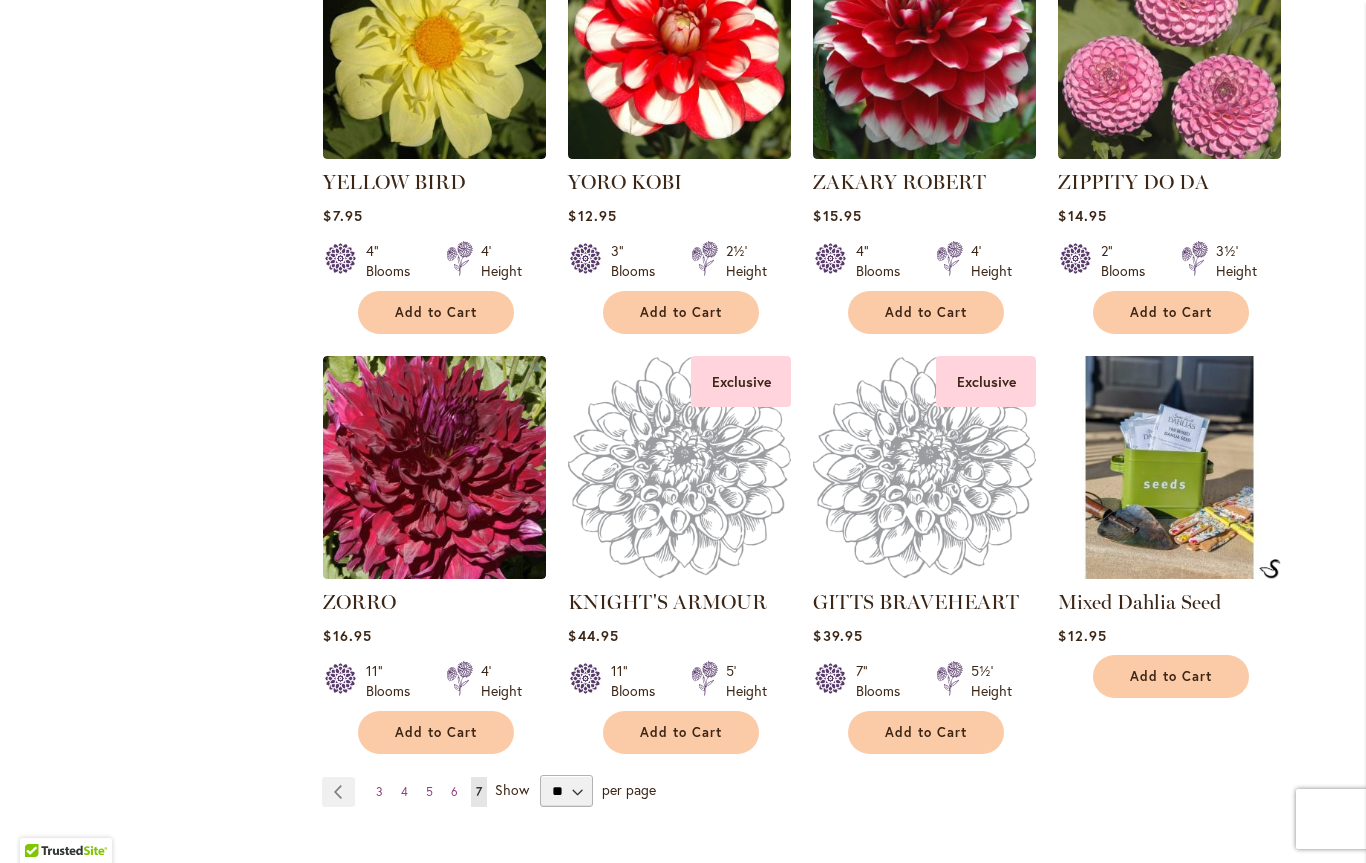 click at bounding box center (679, 467) 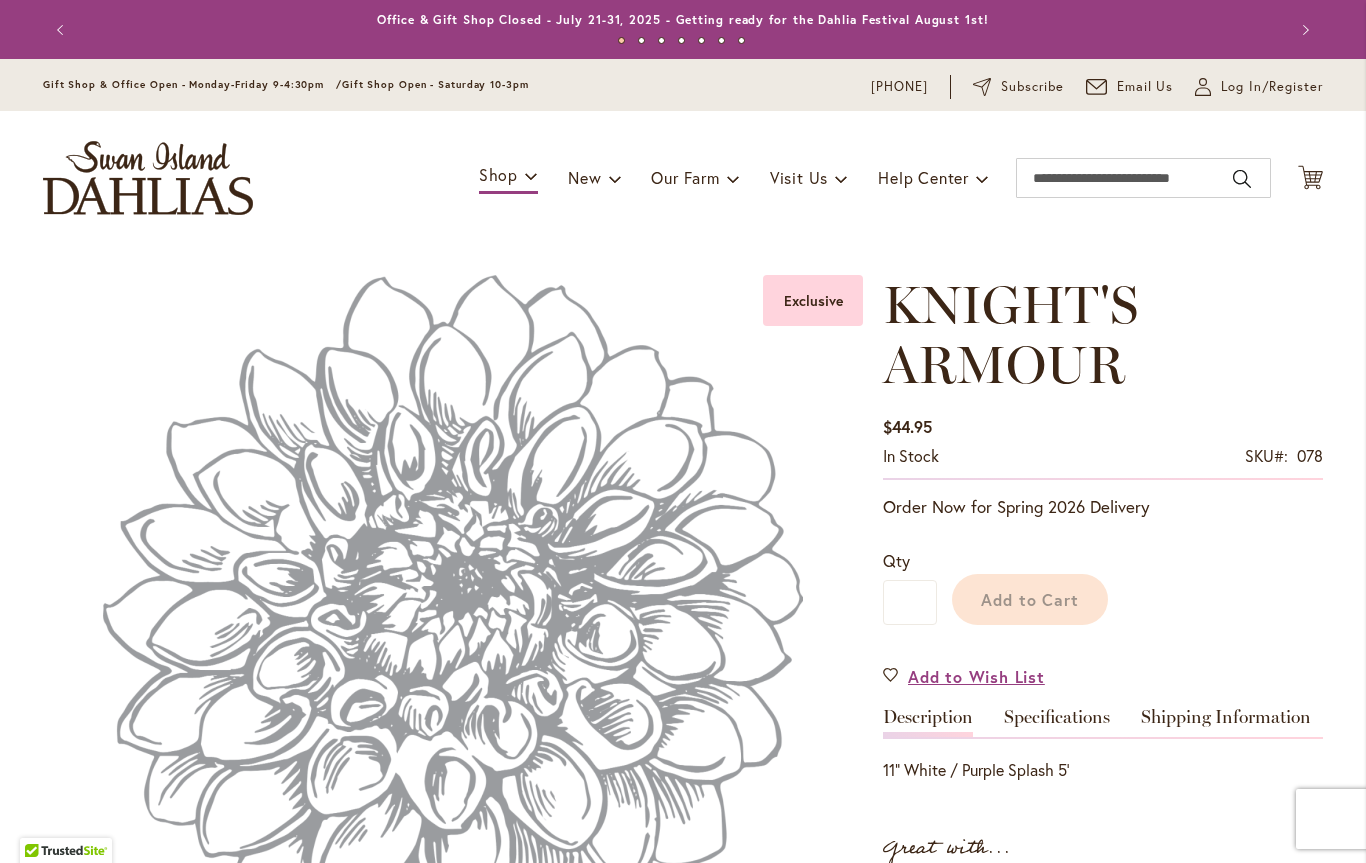 scroll, scrollTop: 0, scrollLeft: 0, axis: both 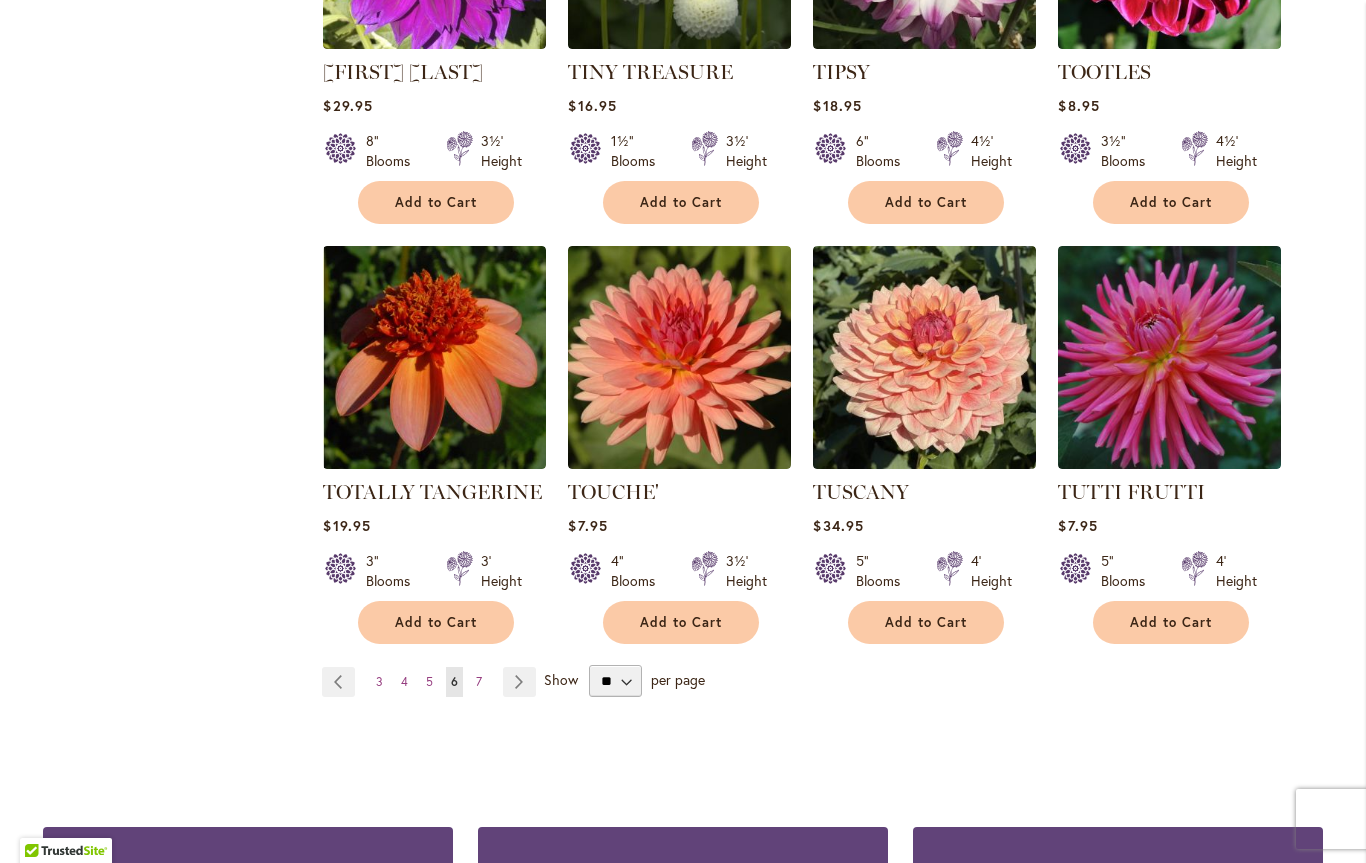 click on "Page
3" at bounding box center (379, 682) 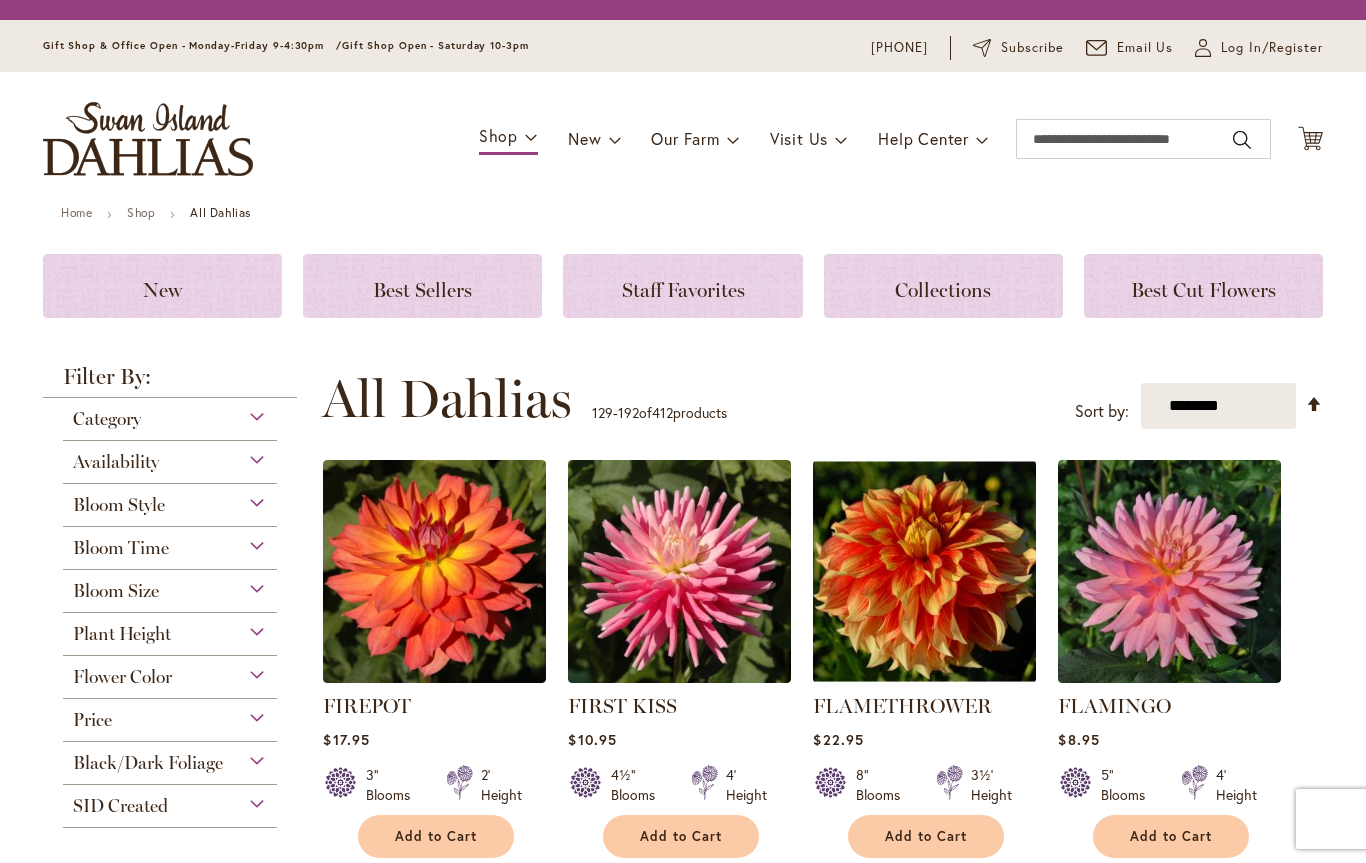 scroll, scrollTop: 0, scrollLeft: 0, axis: both 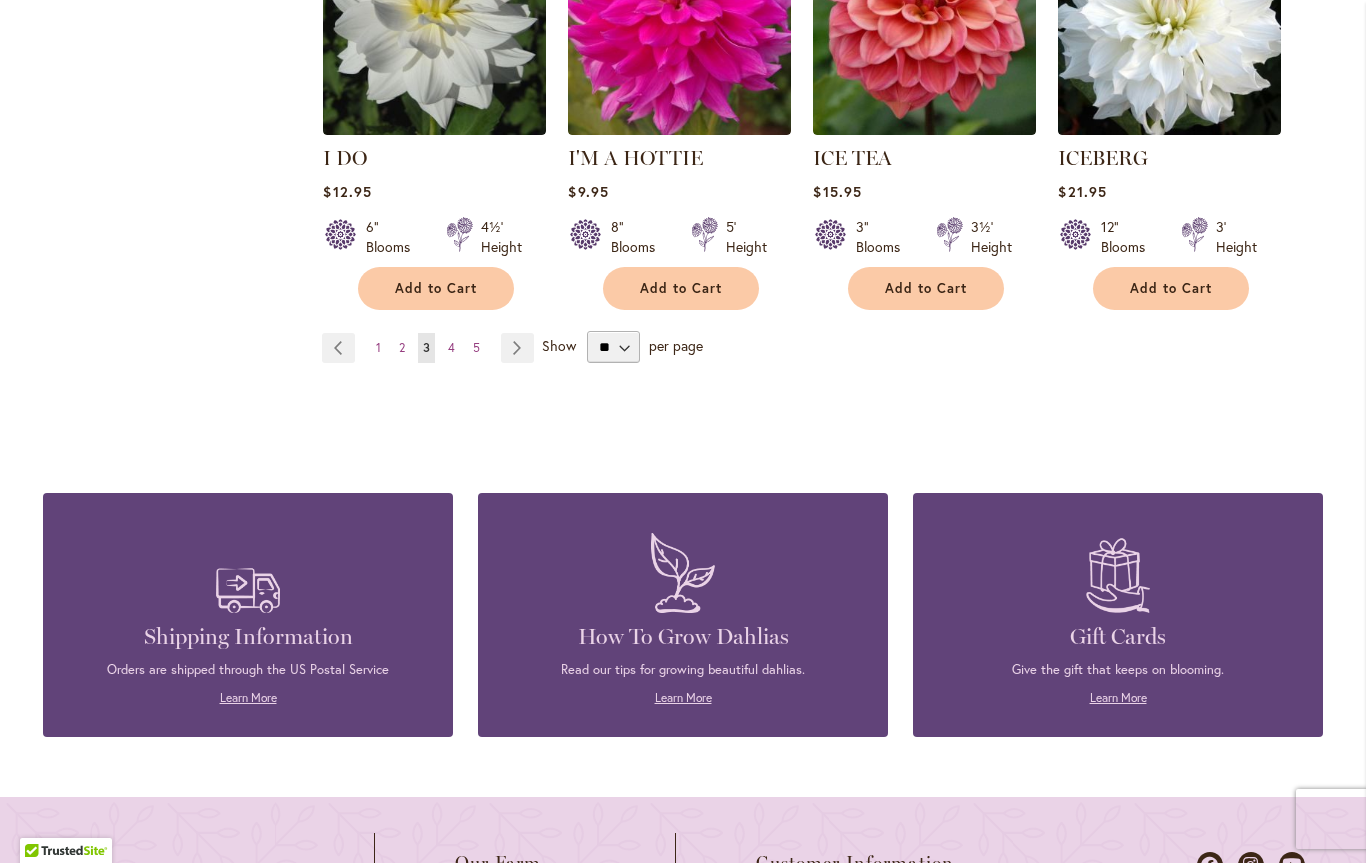 click on "Page
1" at bounding box center [378, 348] 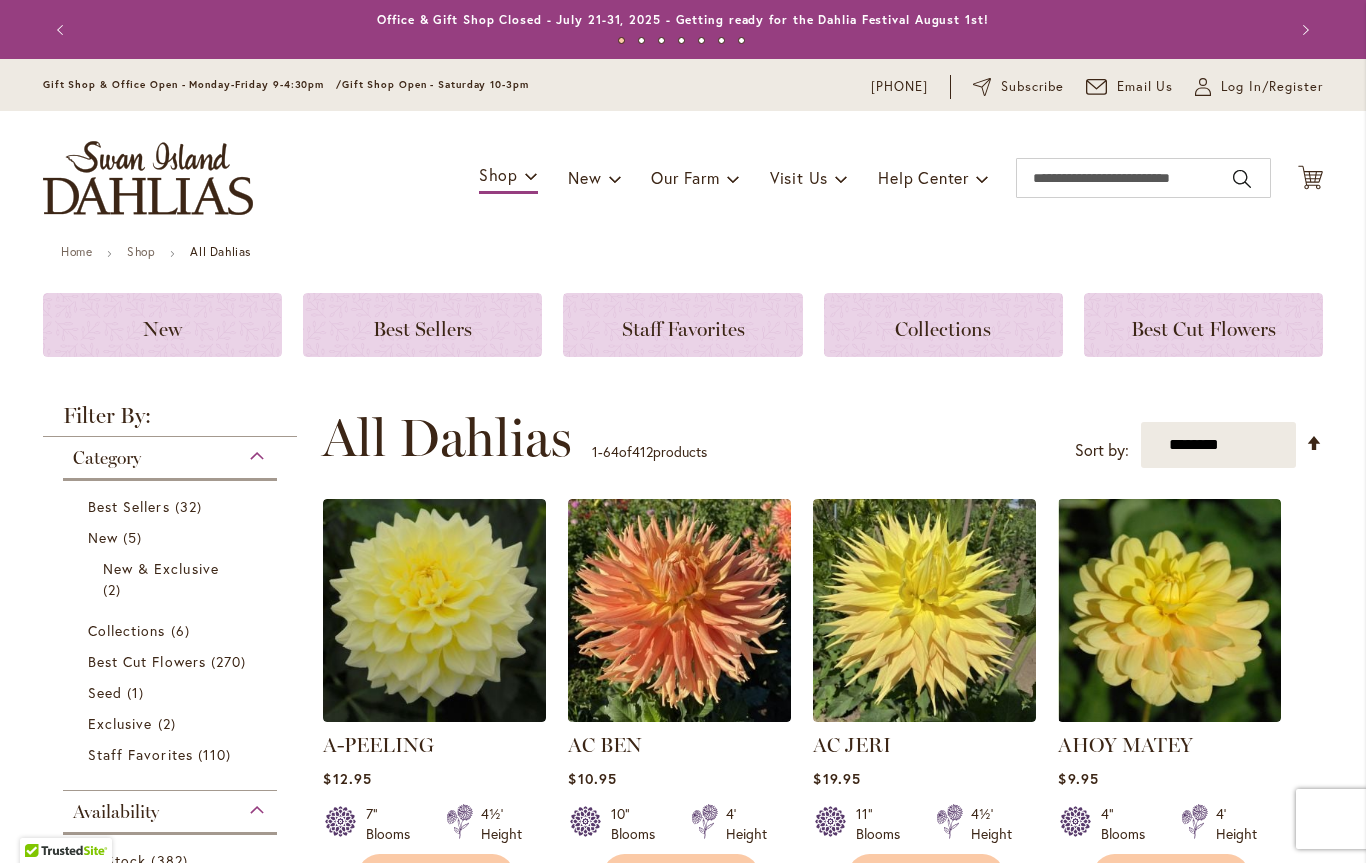scroll, scrollTop: 0, scrollLeft: 0, axis: both 